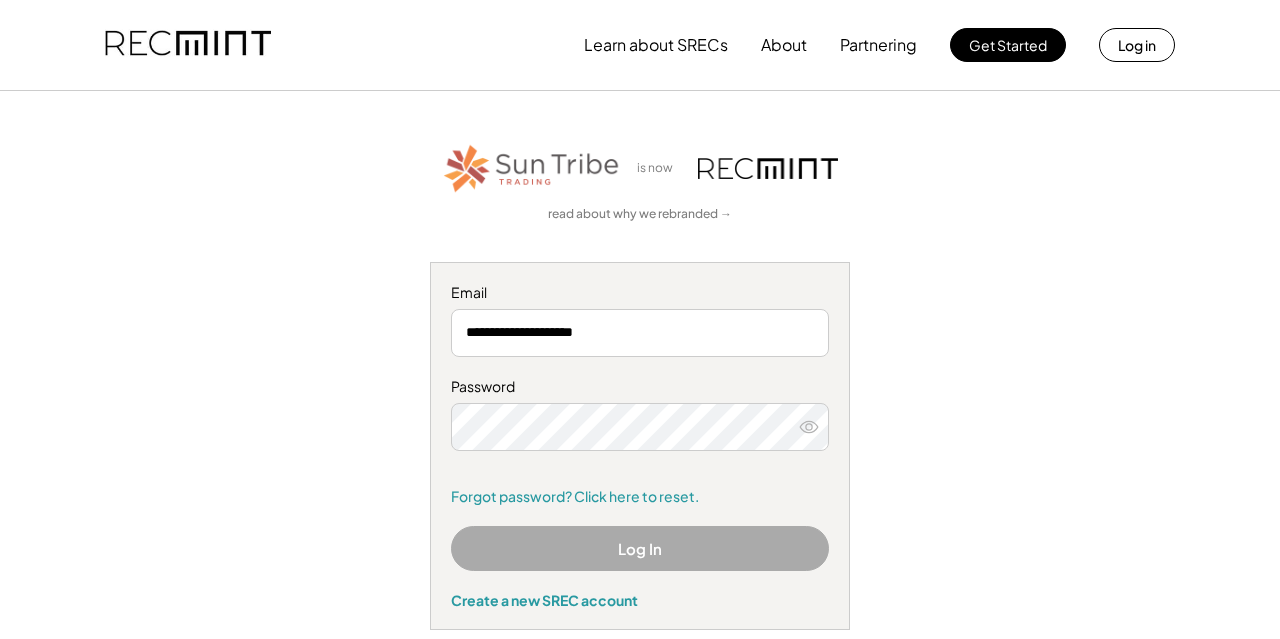 scroll, scrollTop: 0, scrollLeft: 0, axis: both 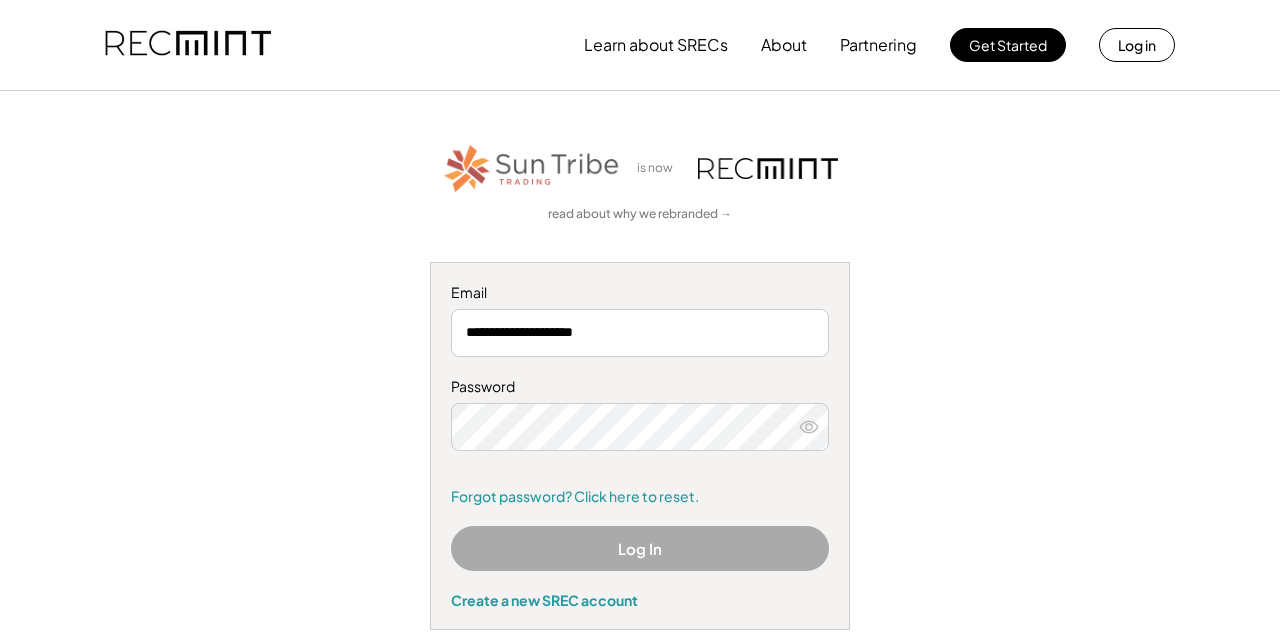 click 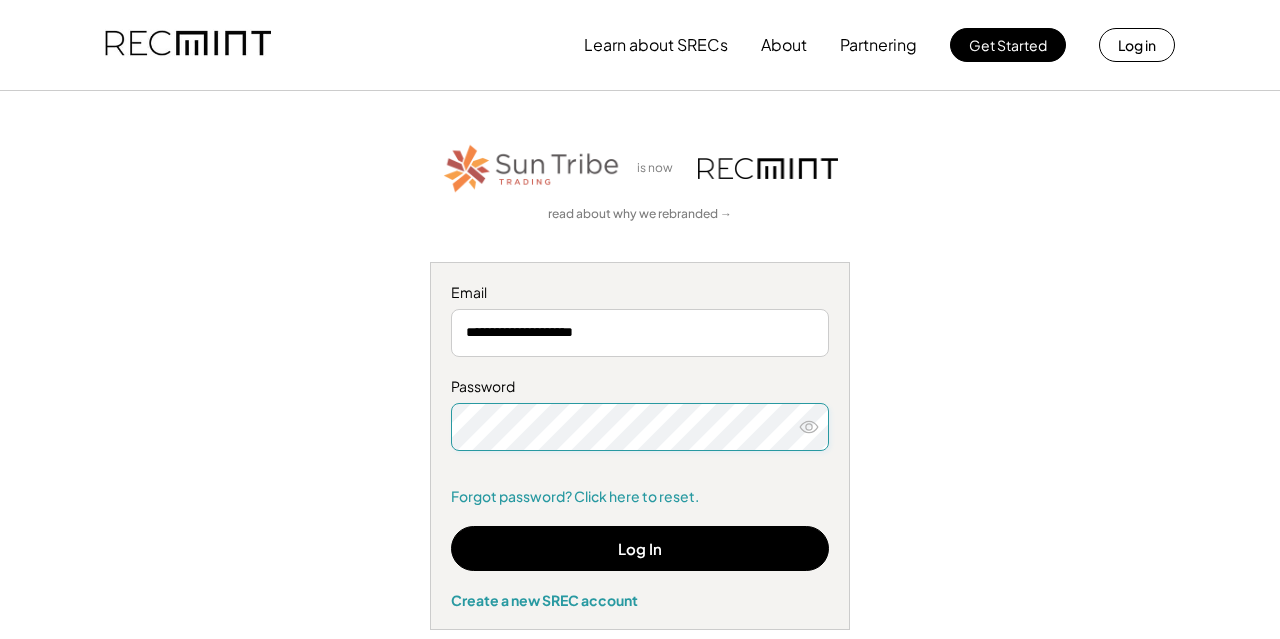 click 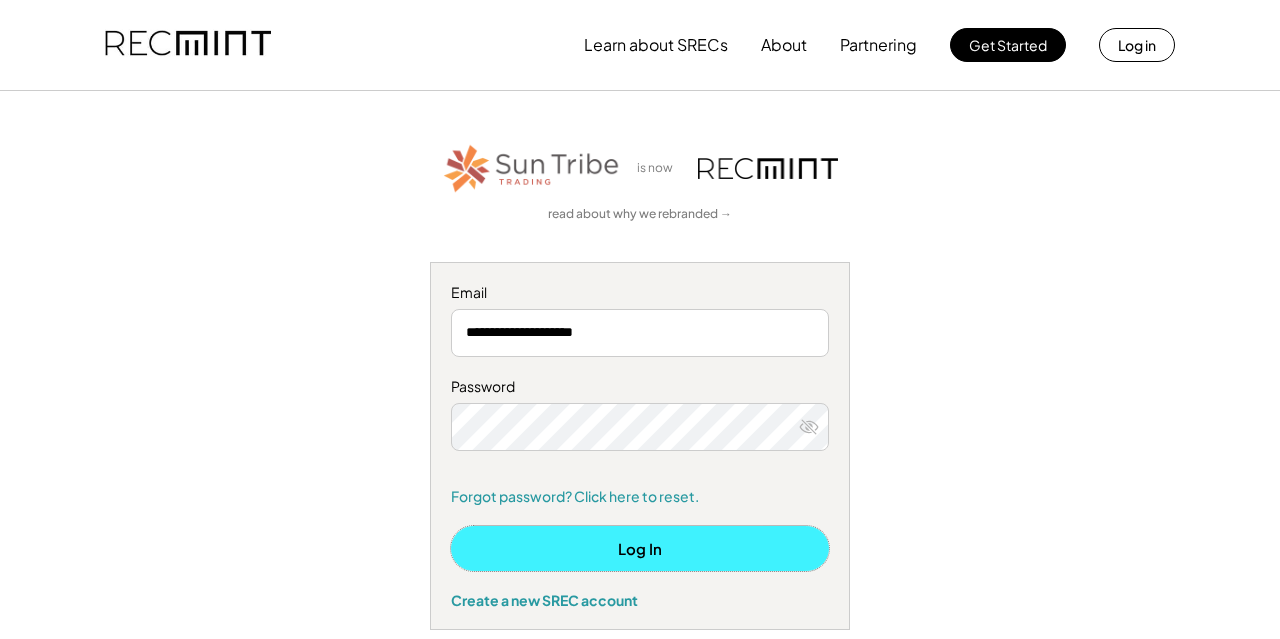 click on "Log In" at bounding box center [640, 548] 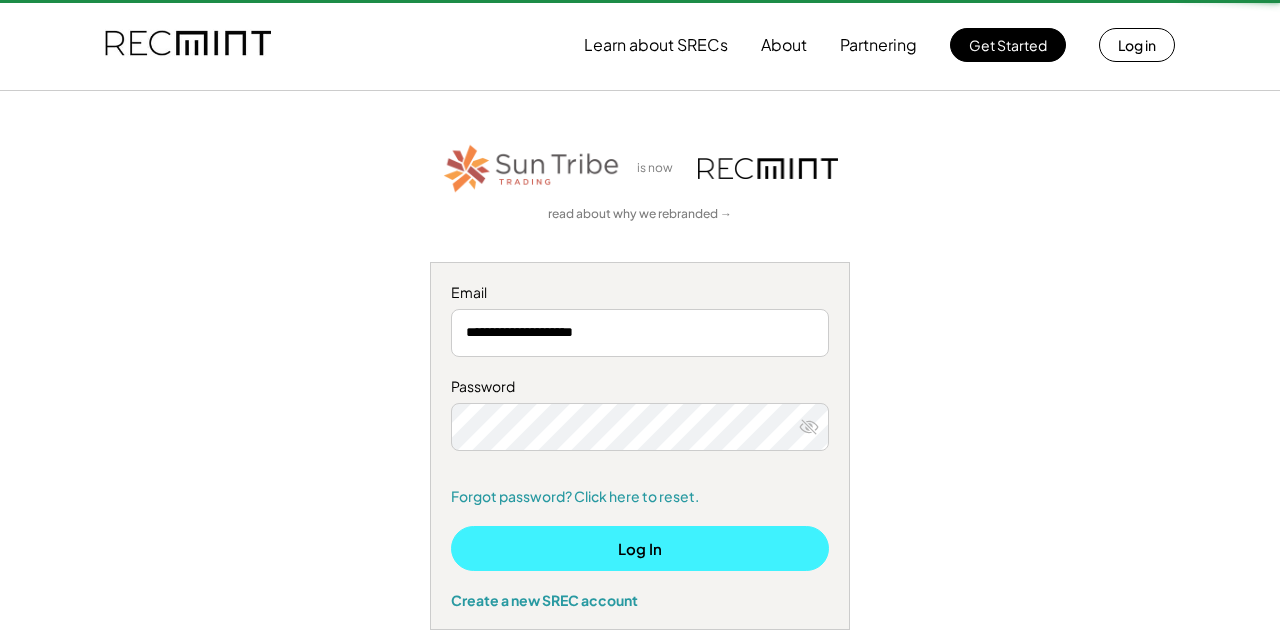type 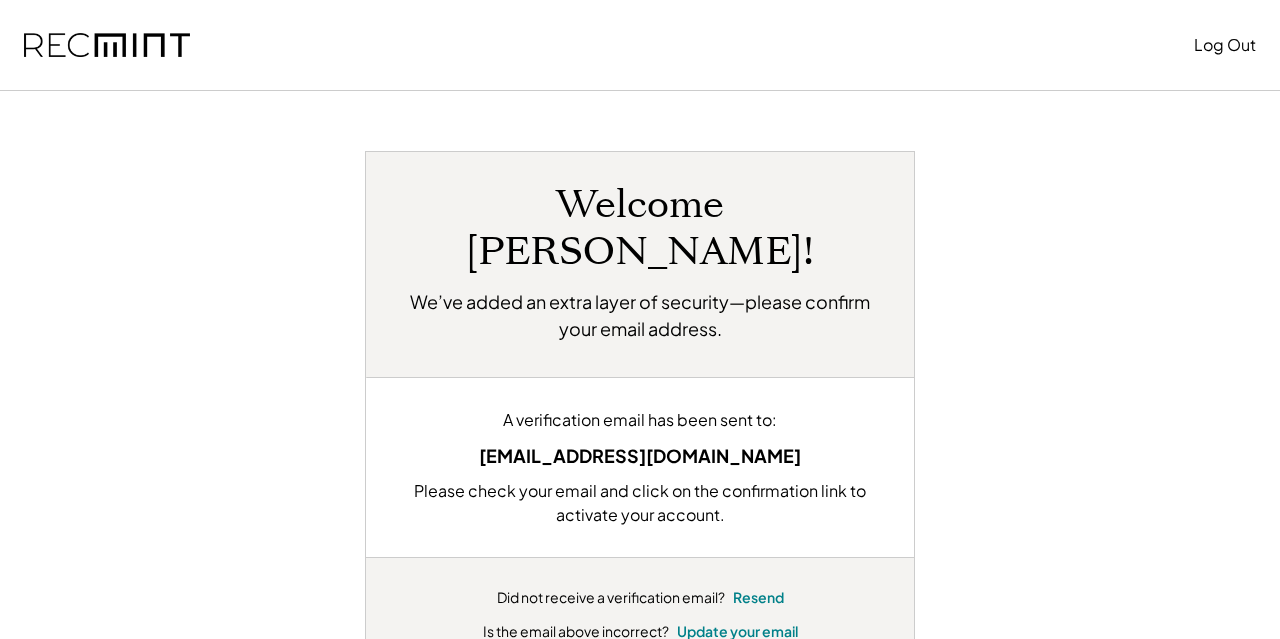 scroll, scrollTop: 0, scrollLeft: 0, axis: both 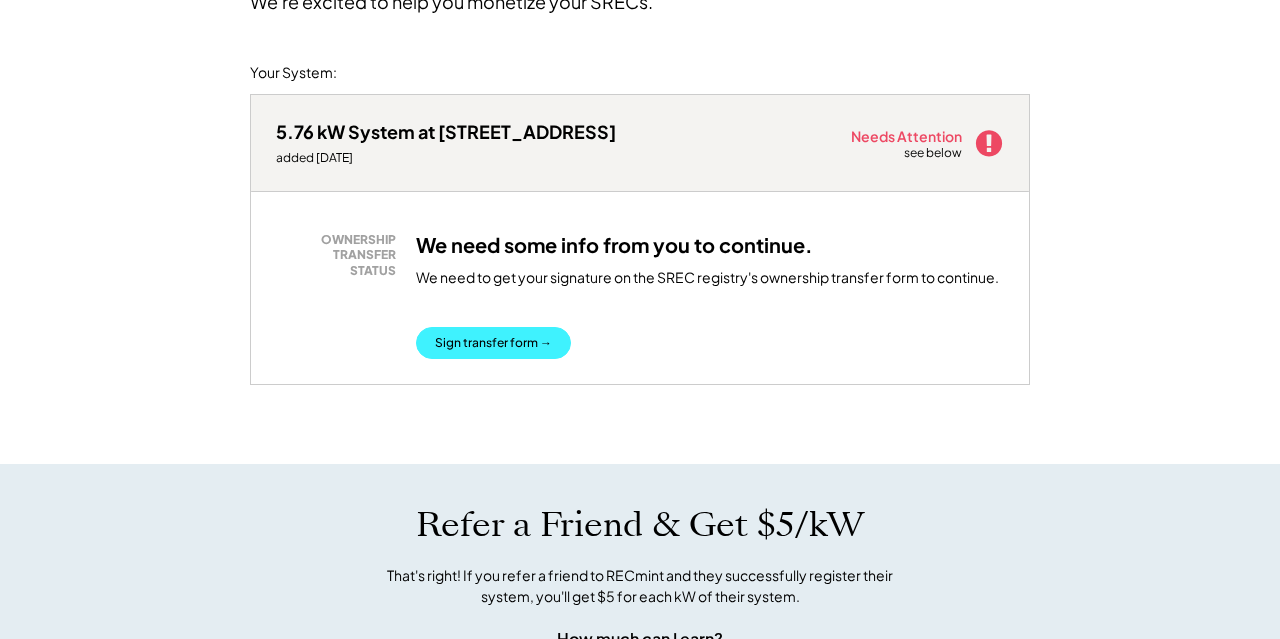 click on "Sign transfer form →" at bounding box center (493, 343) 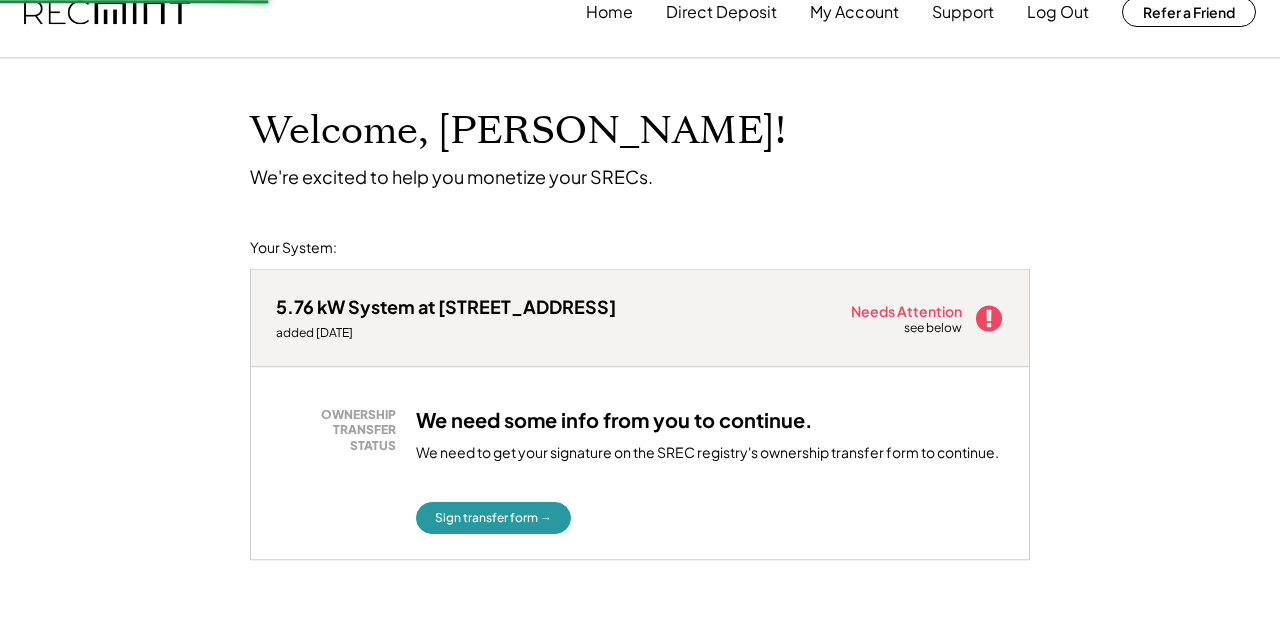 scroll, scrollTop: 0, scrollLeft: 0, axis: both 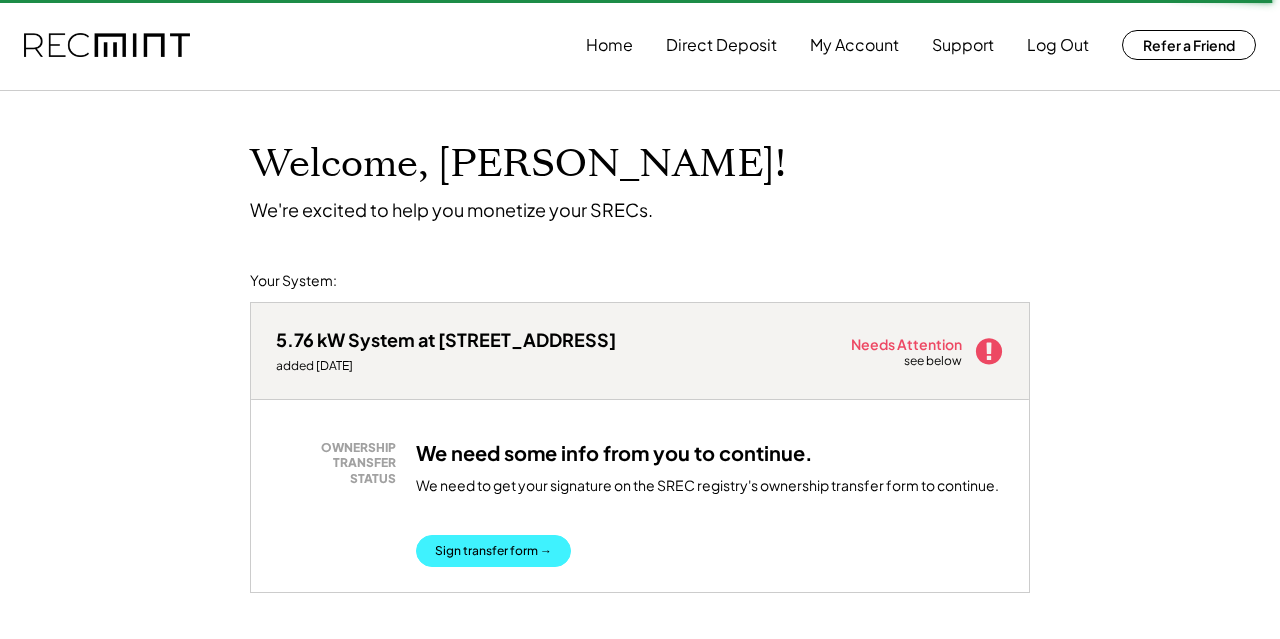 click on "Sign transfer form →" at bounding box center (493, 551) 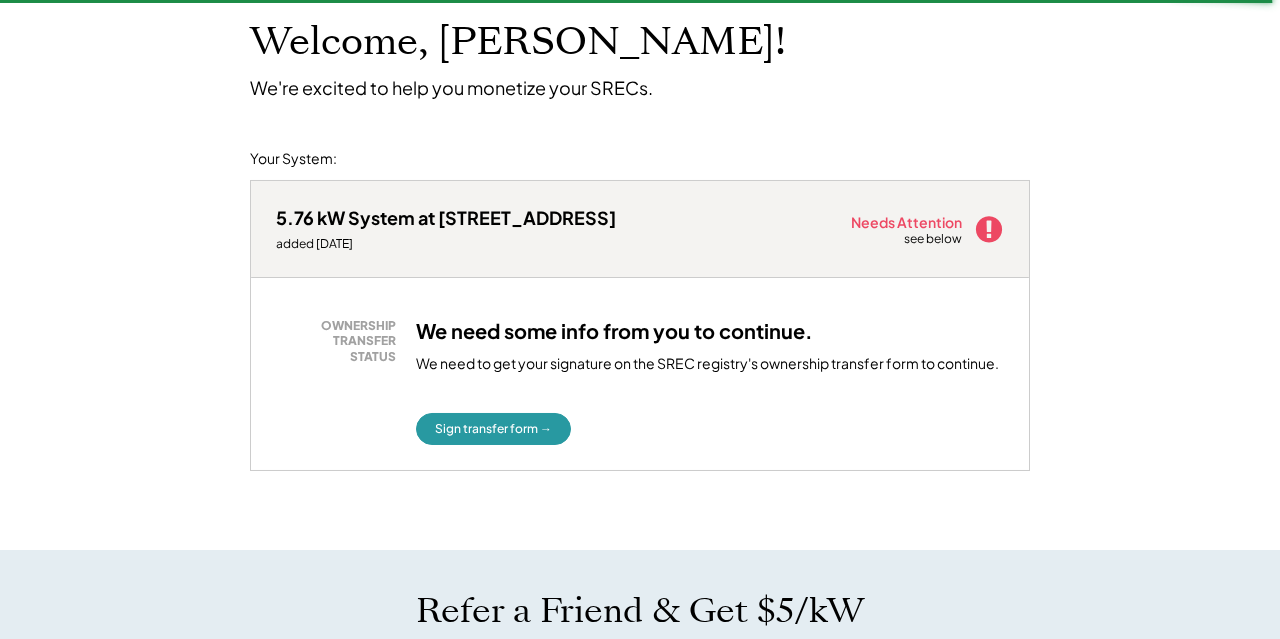 scroll, scrollTop: 104, scrollLeft: 0, axis: vertical 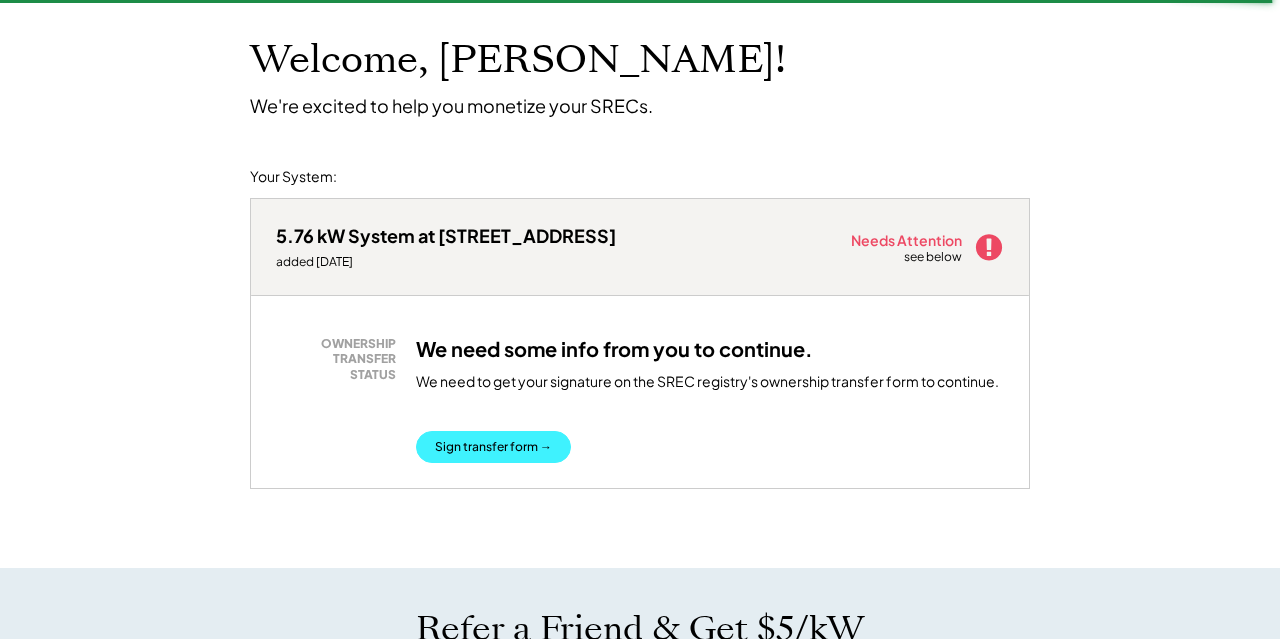 click on "Sign transfer form →" at bounding box center [493, 447] 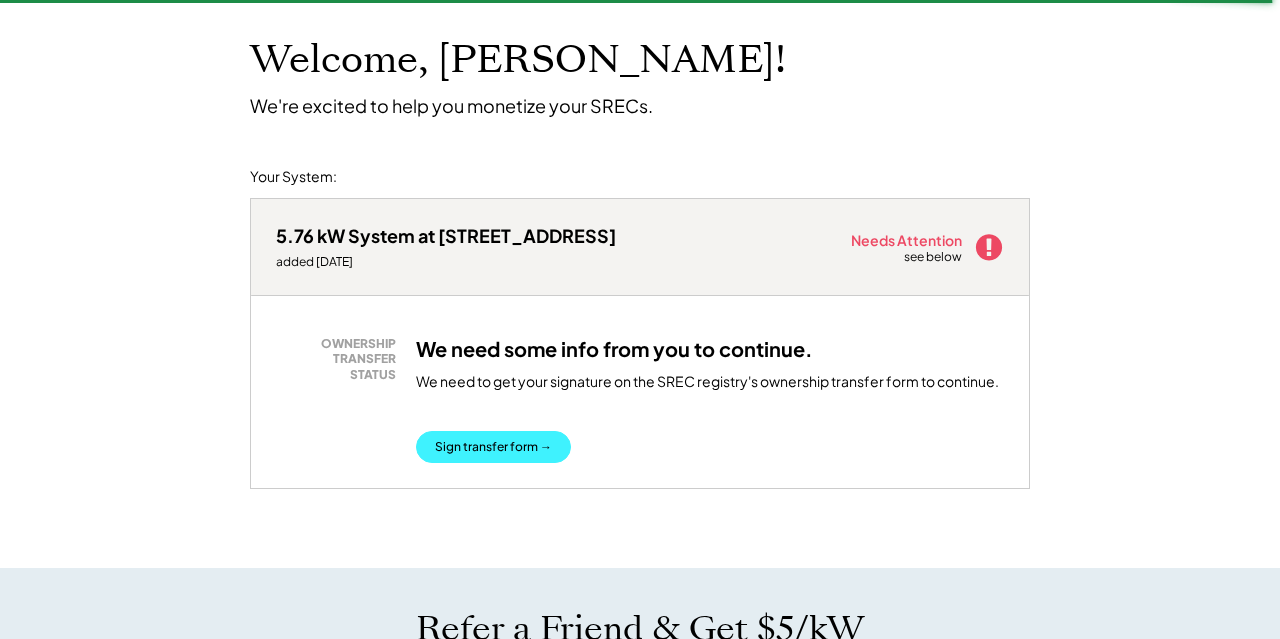 click on "Sign transfer form →" at bounding box center [493, 447] 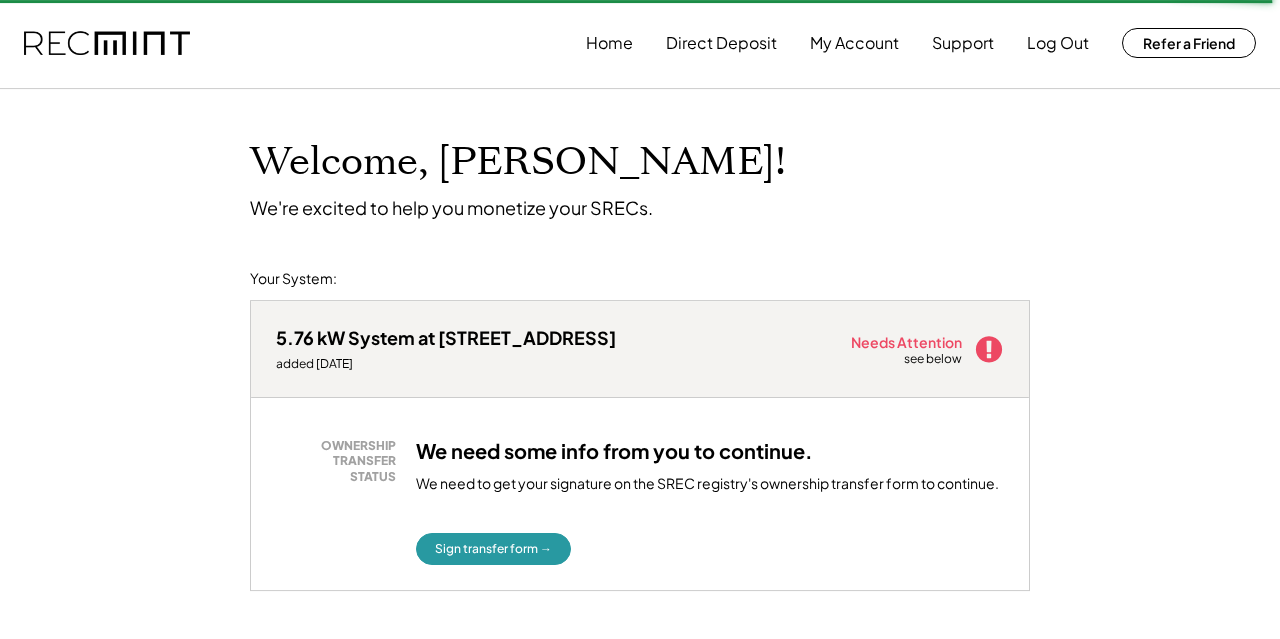 scroll, scrollTop: 0, scrollLeft: 0, axis: both 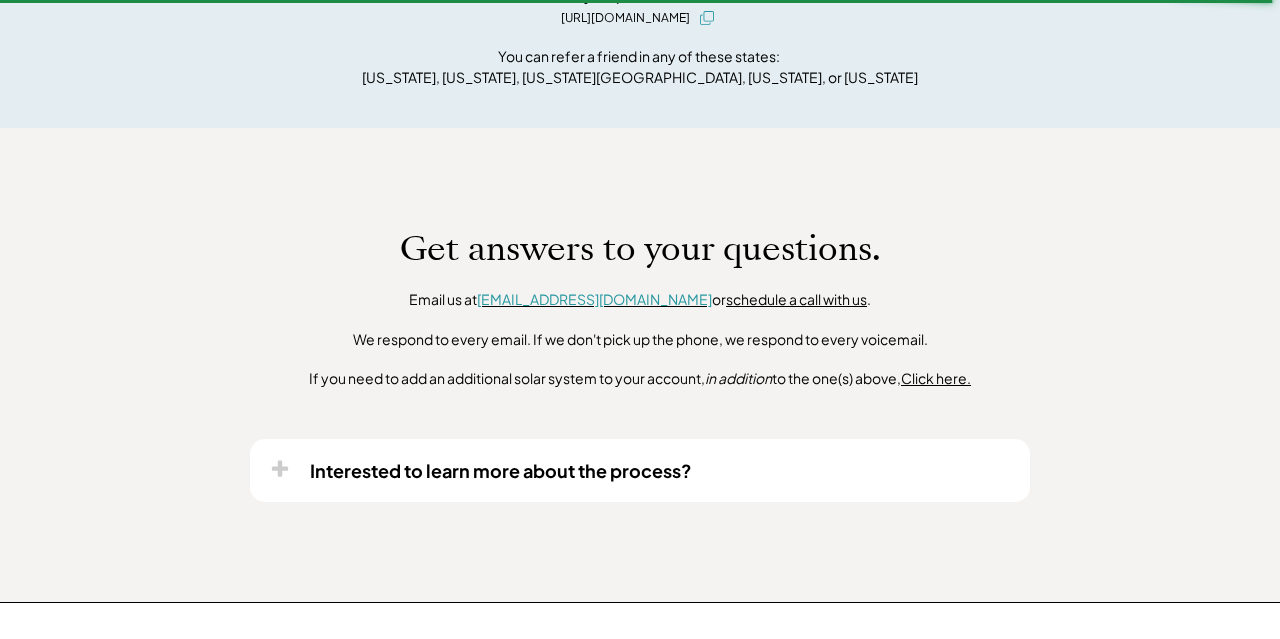 click on "[EMAIL_ADDRESS][DOMAIN_NAME]" at bounding box center [594, 299] 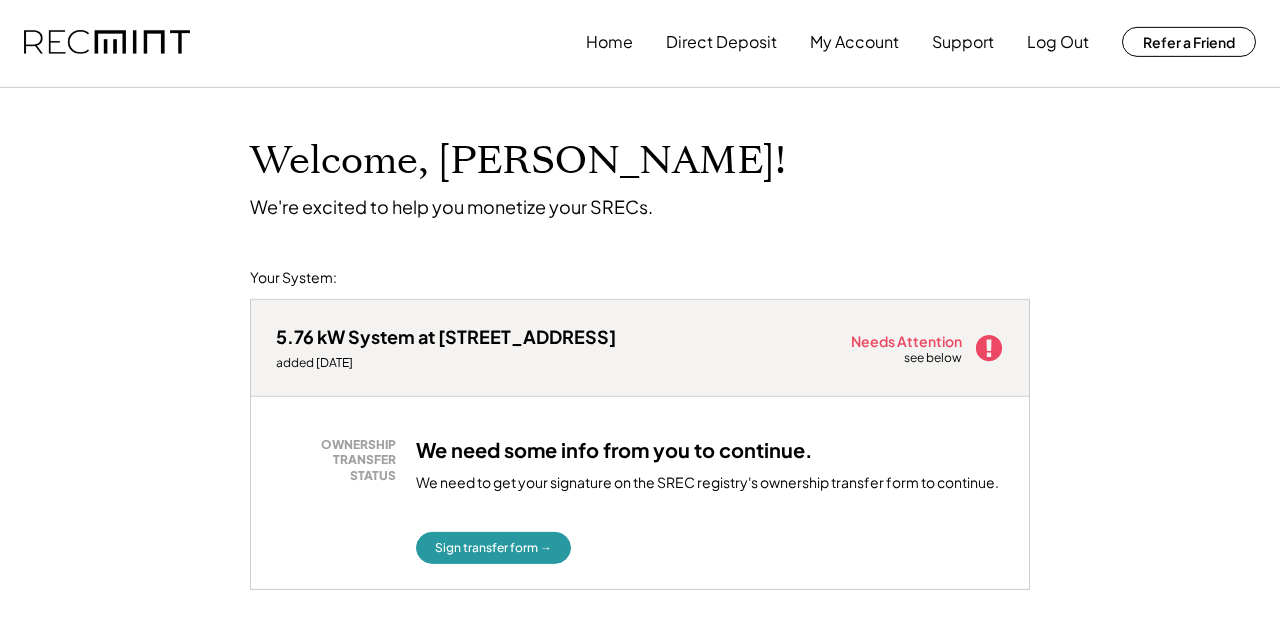 scroll, scrollTop: 0, scrollLeft: 0, axis: both 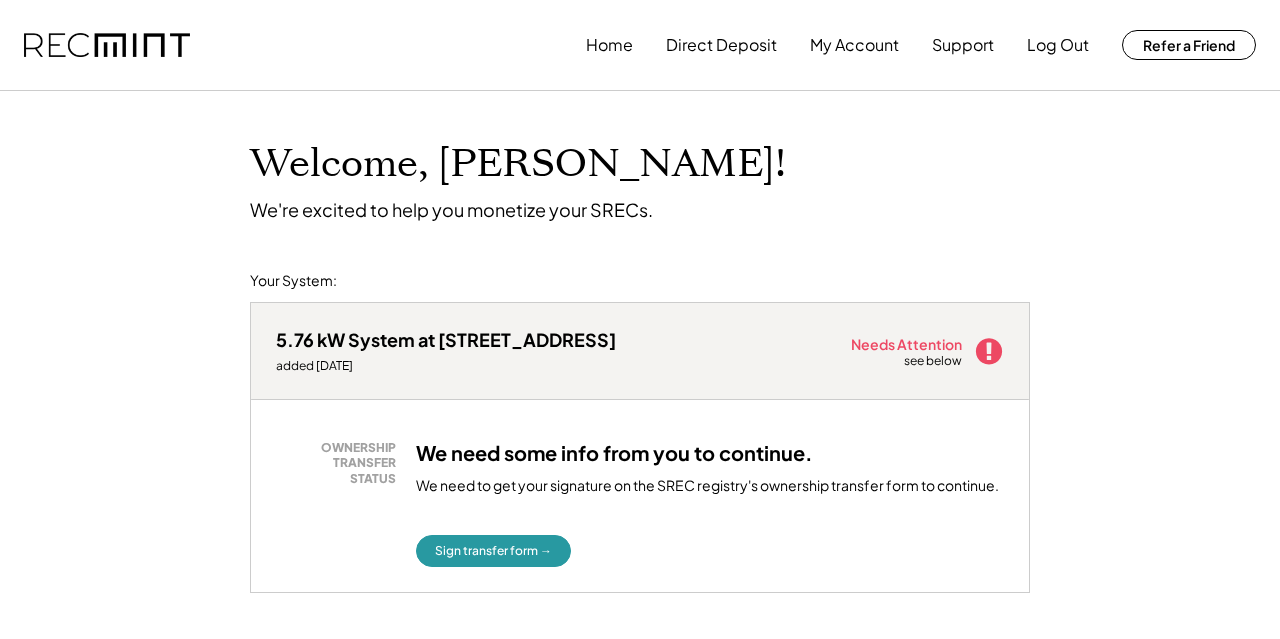 click 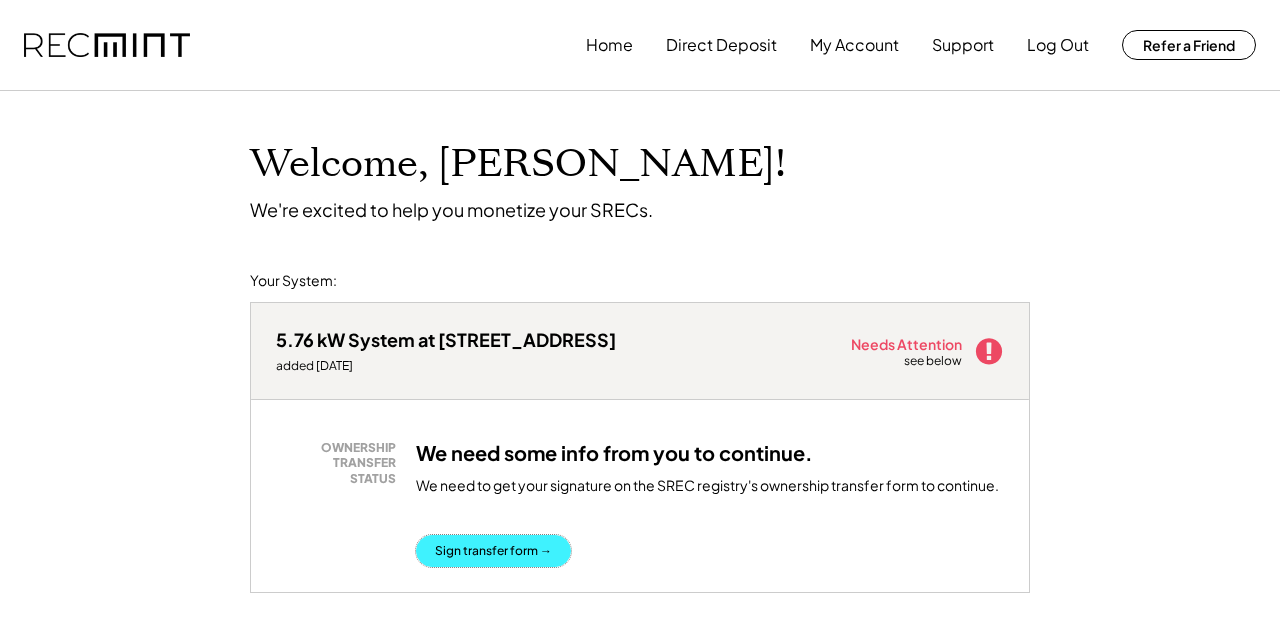 click on "Sign transfer form →" at bounding box center [493, 551] 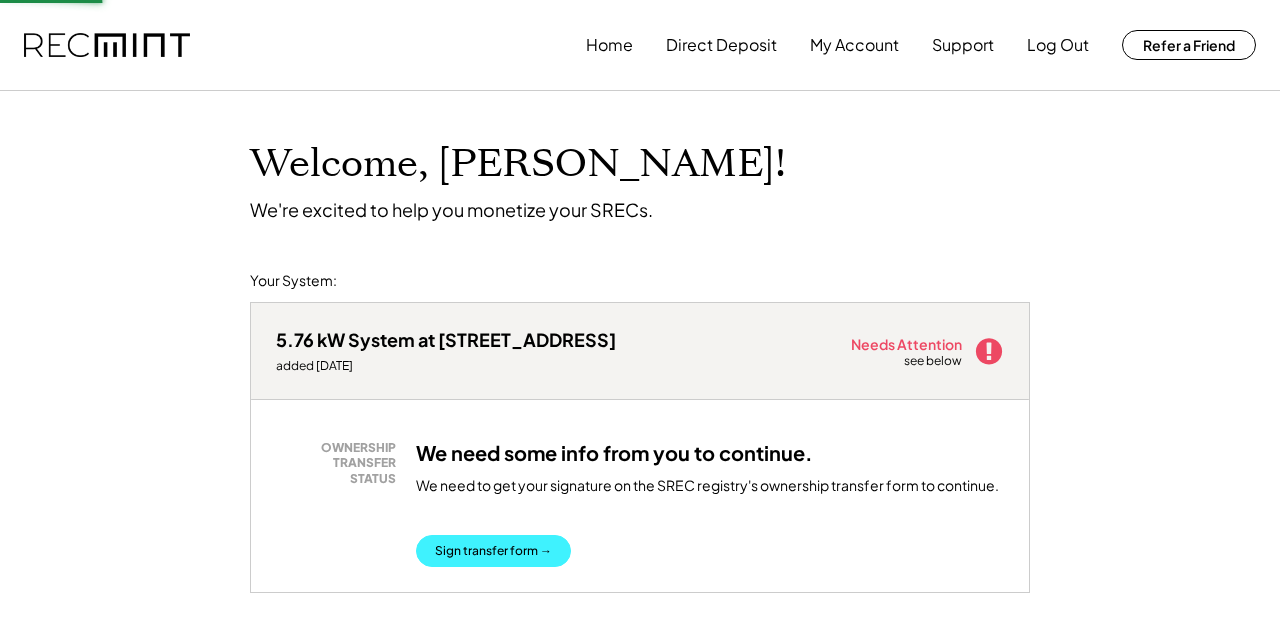 click on "Sign transfer form →" at bounding box center [493, 551] 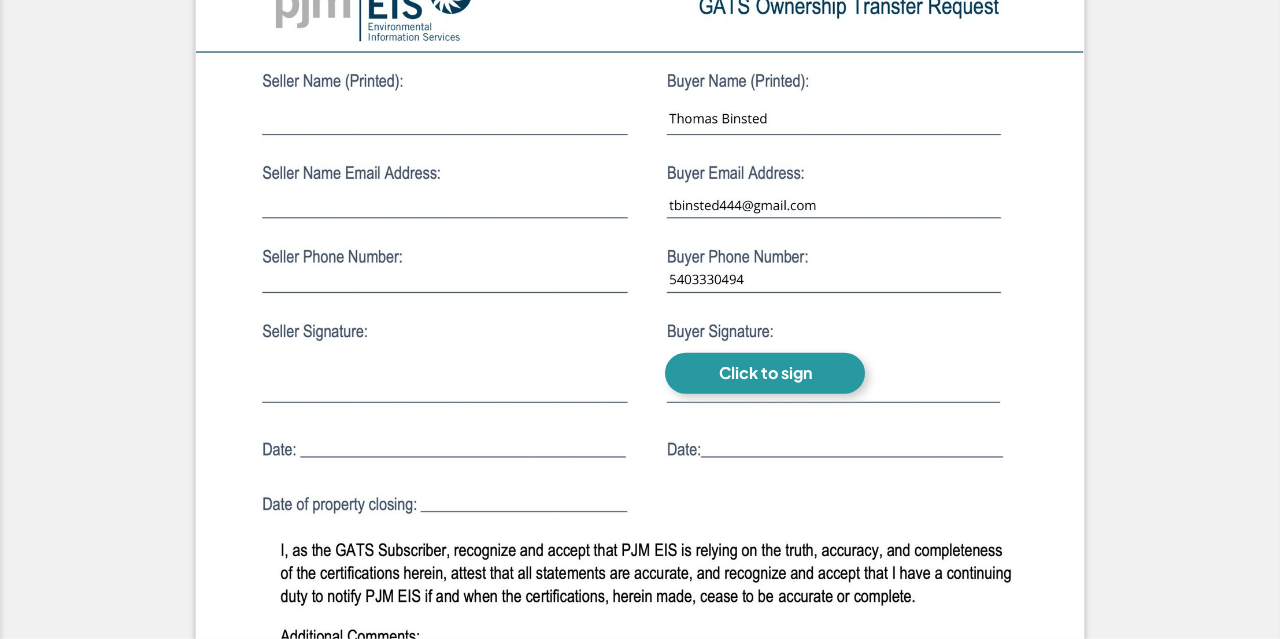 scroll, scrollTop: 1560, scrollLeft: 0, axis: vertical 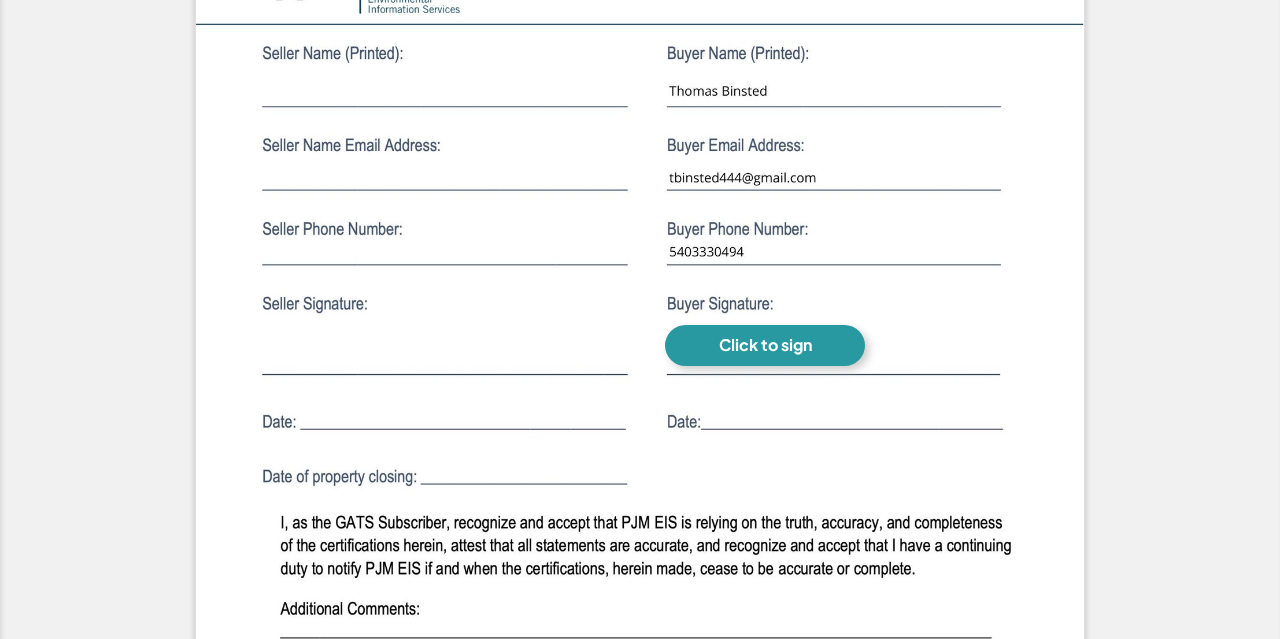 click on "Click to sign" at bounding box center (765, 345) 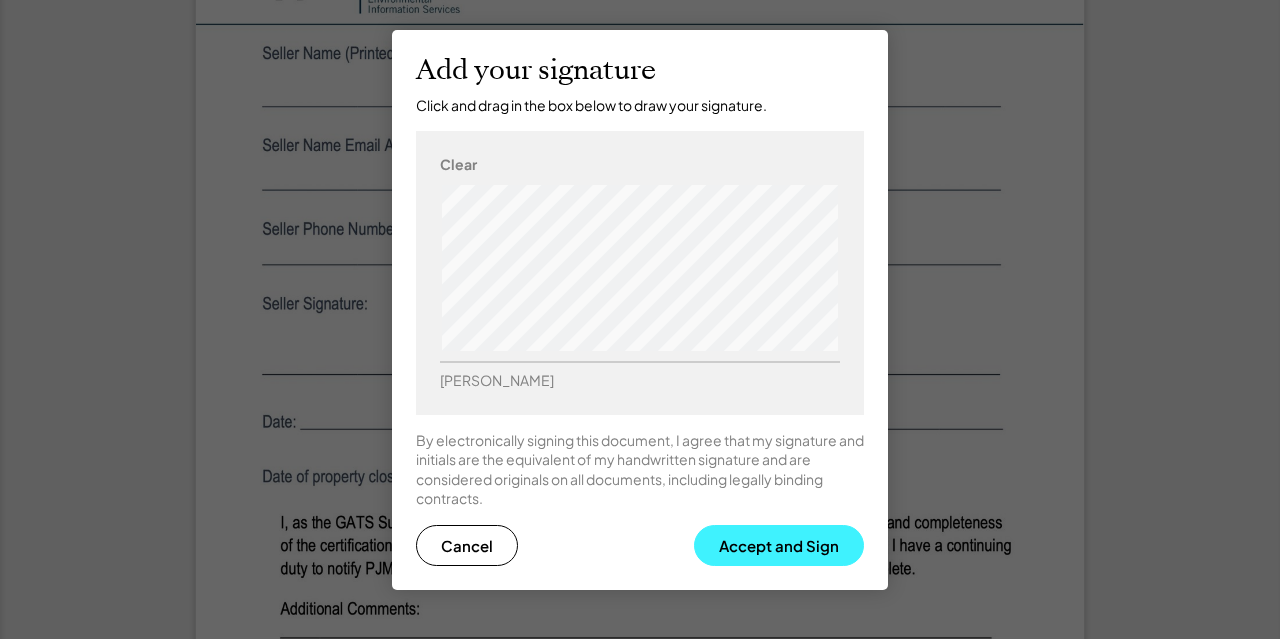 click on "Accept and Sign" at bounding box center (779, 545) 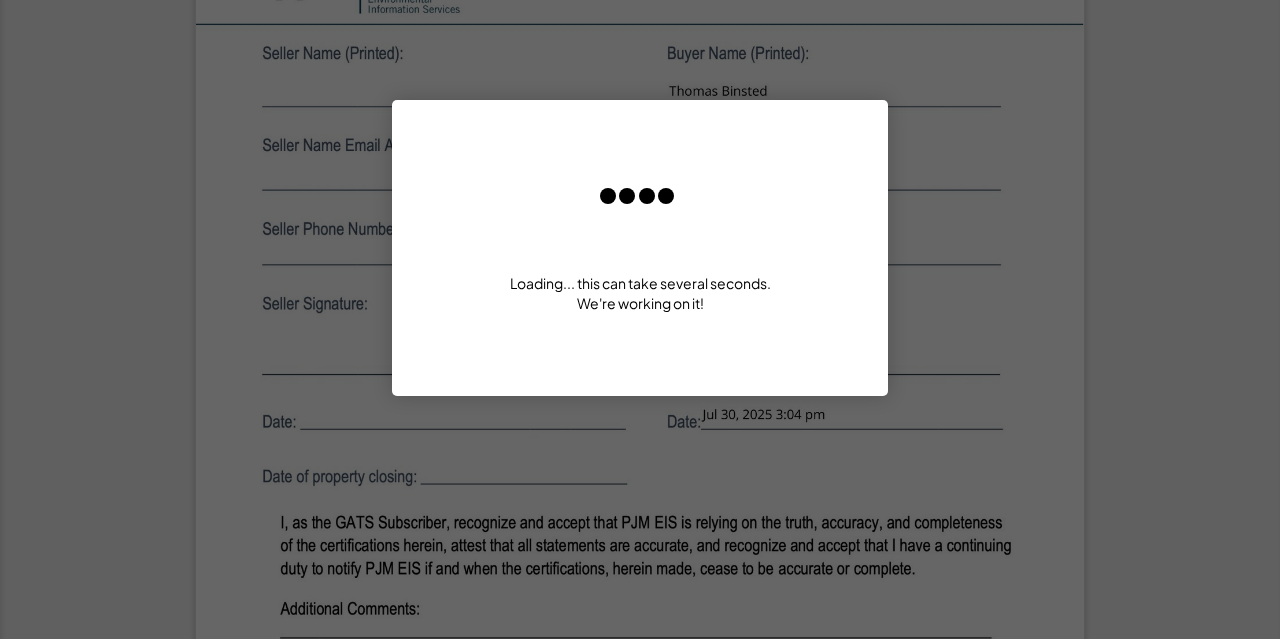 drag, startPoint x: 982, startPoint y: 373, endPoint x: 695, endPoint y: 292, distance: 298.21133 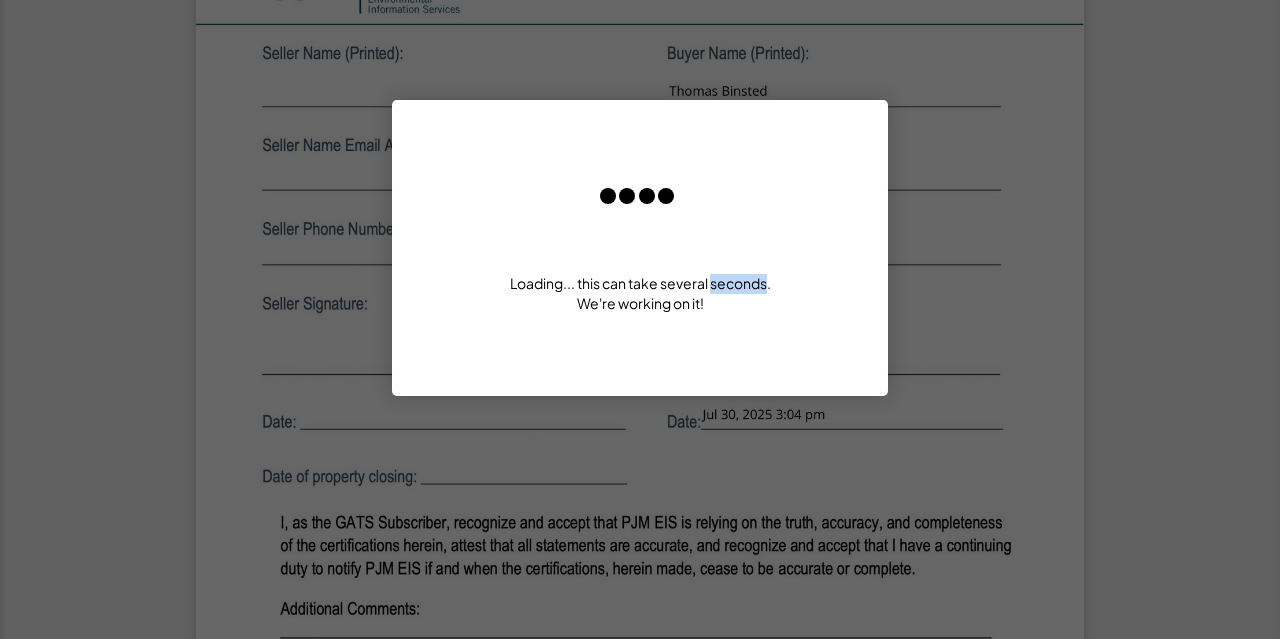 drag, startPoint x: 724, startPoint y: 239, endPoint x: 670, endPoint y: 244, distance: 54.230988 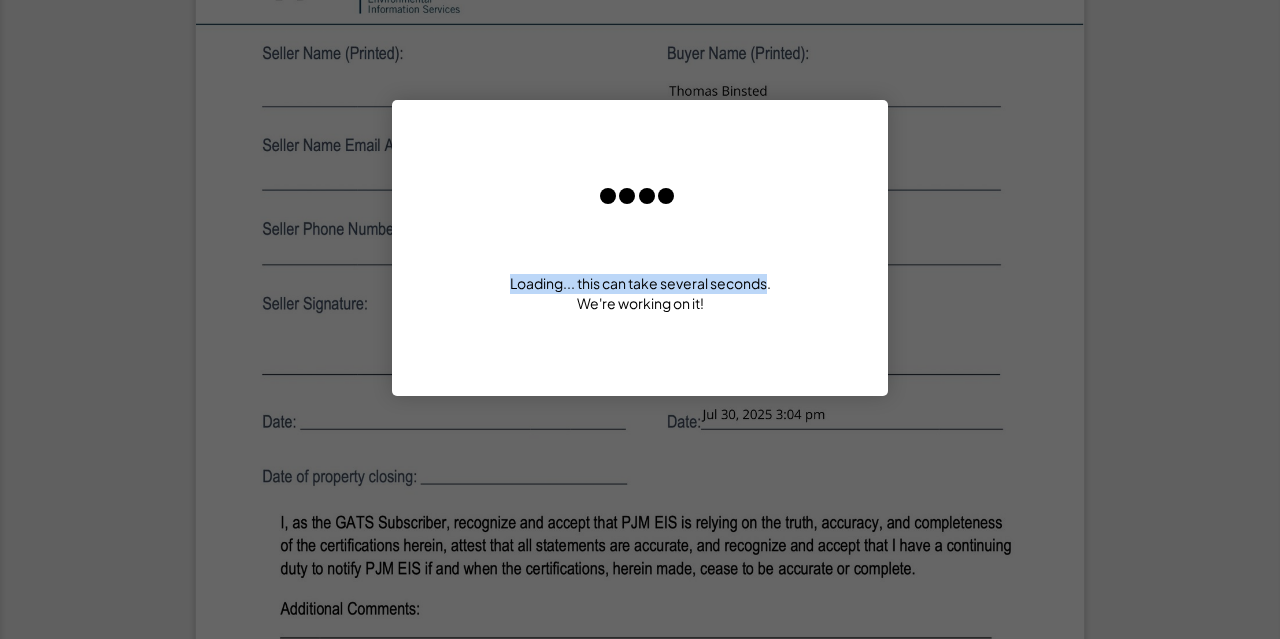 drag, startPoint x: 670, startPoint y: 244, endPoint x: 660, endPoint y: 245, distance: 10.049875 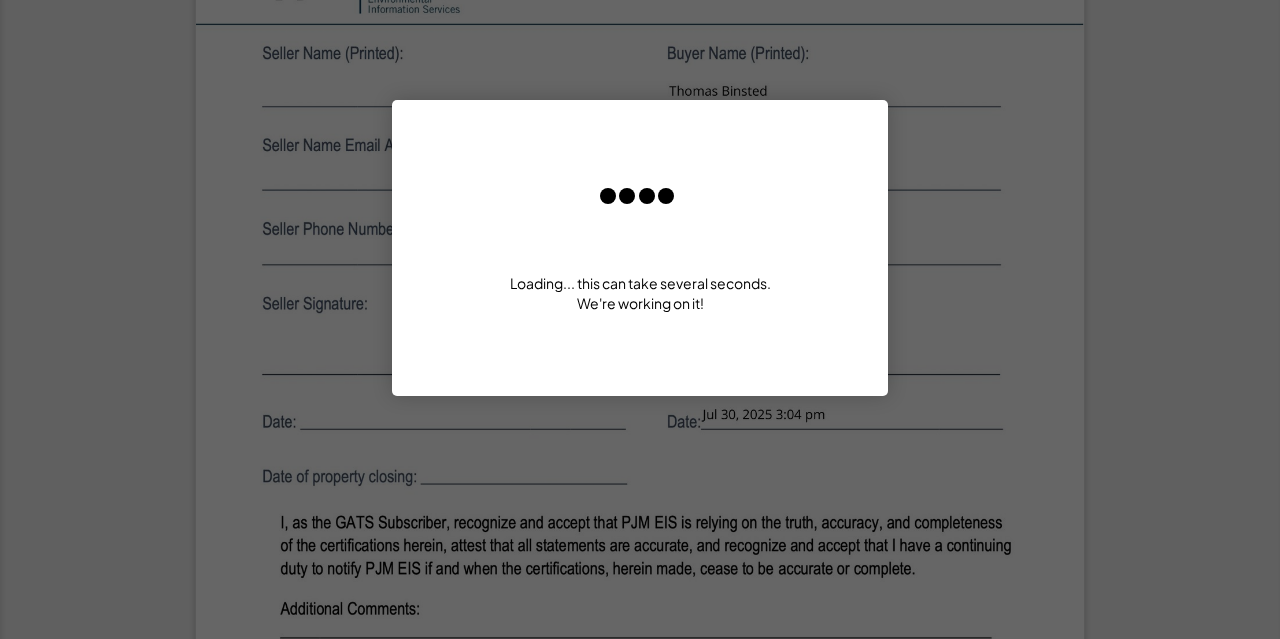 click at bounding box center [640, 199] 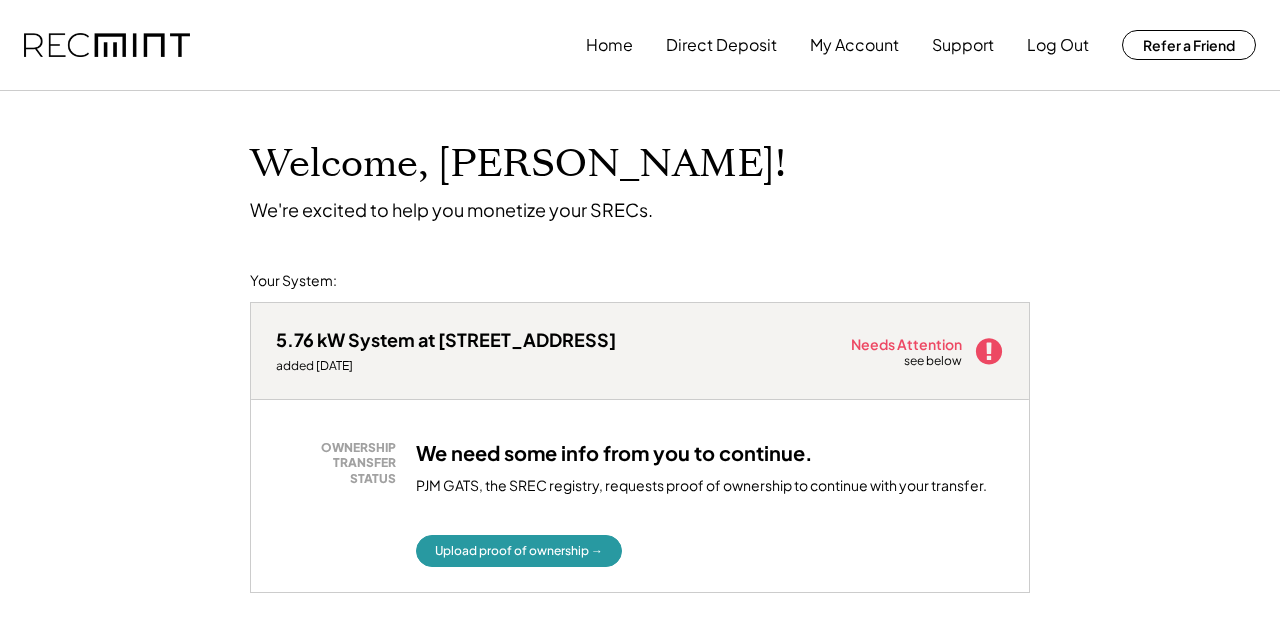 scroll, scrollTop: 0, scrollLeft: 0, axis: both 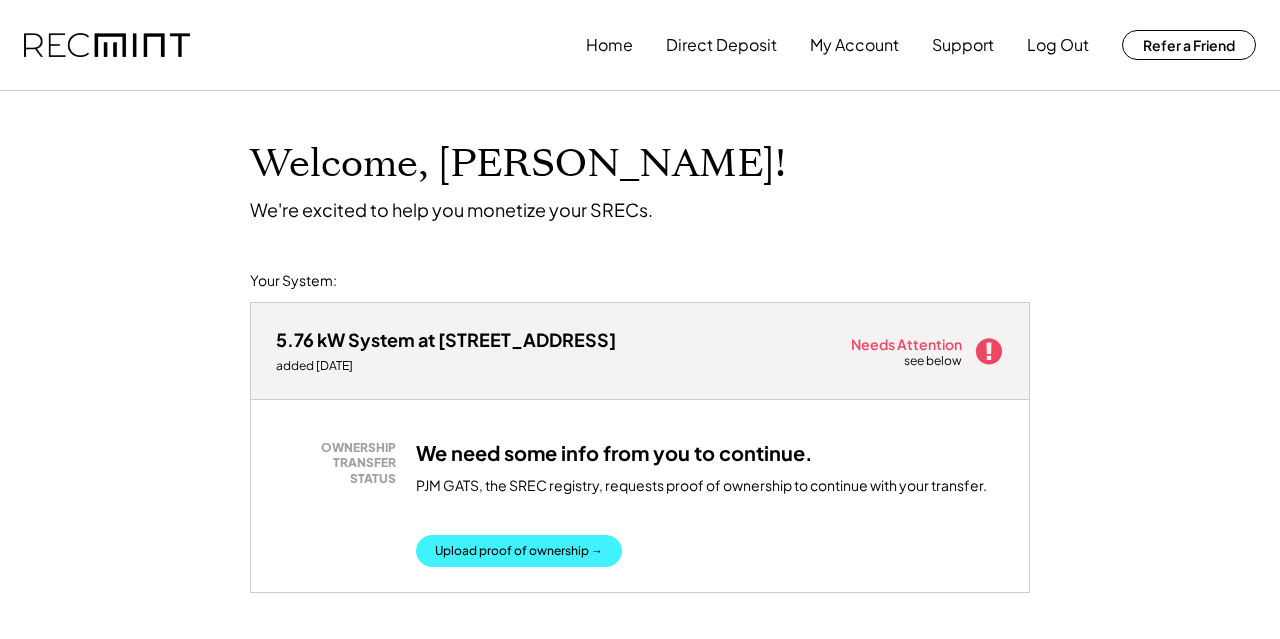 click on "Upload proof of ownership →" at bounding box center [519, 551] 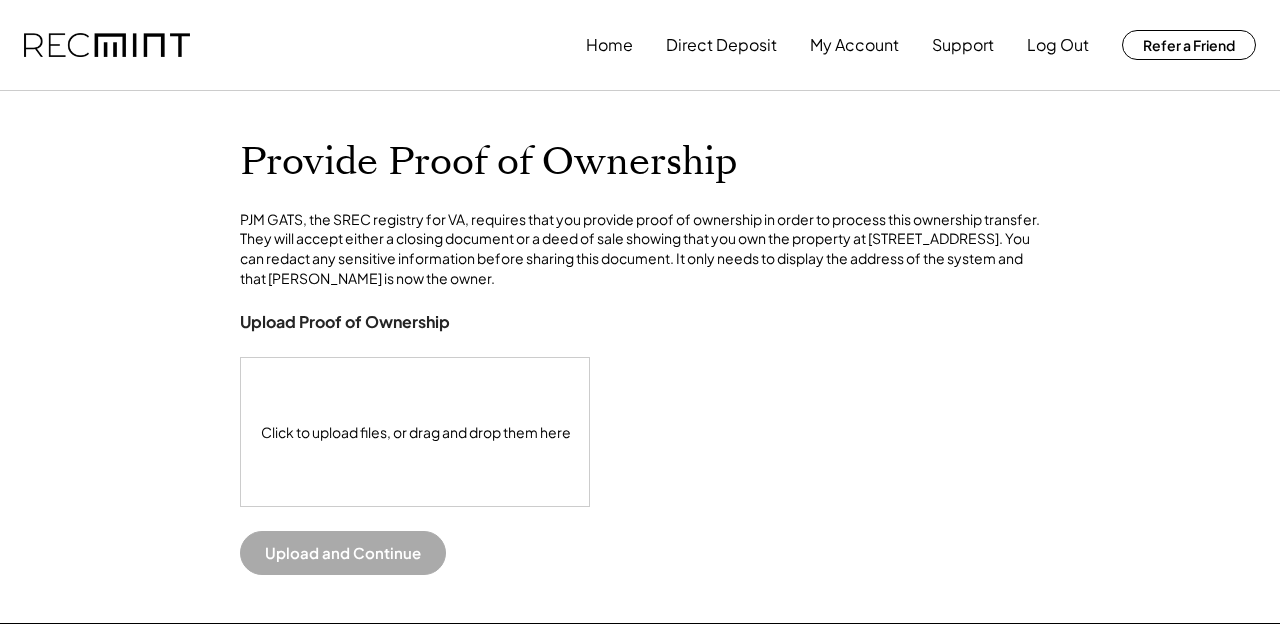 scroll, scrollTop: 0, scrollLeft: 0, axis: both 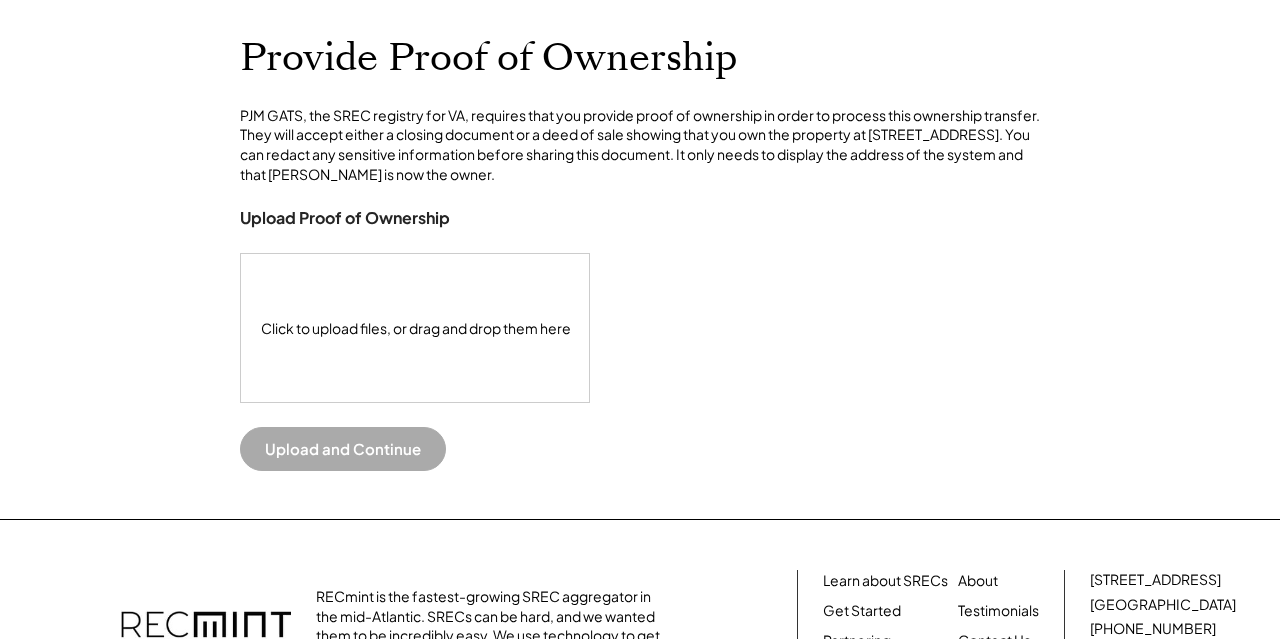 click on "Upload Proof of Ownership" at bounding box center (345, 218) 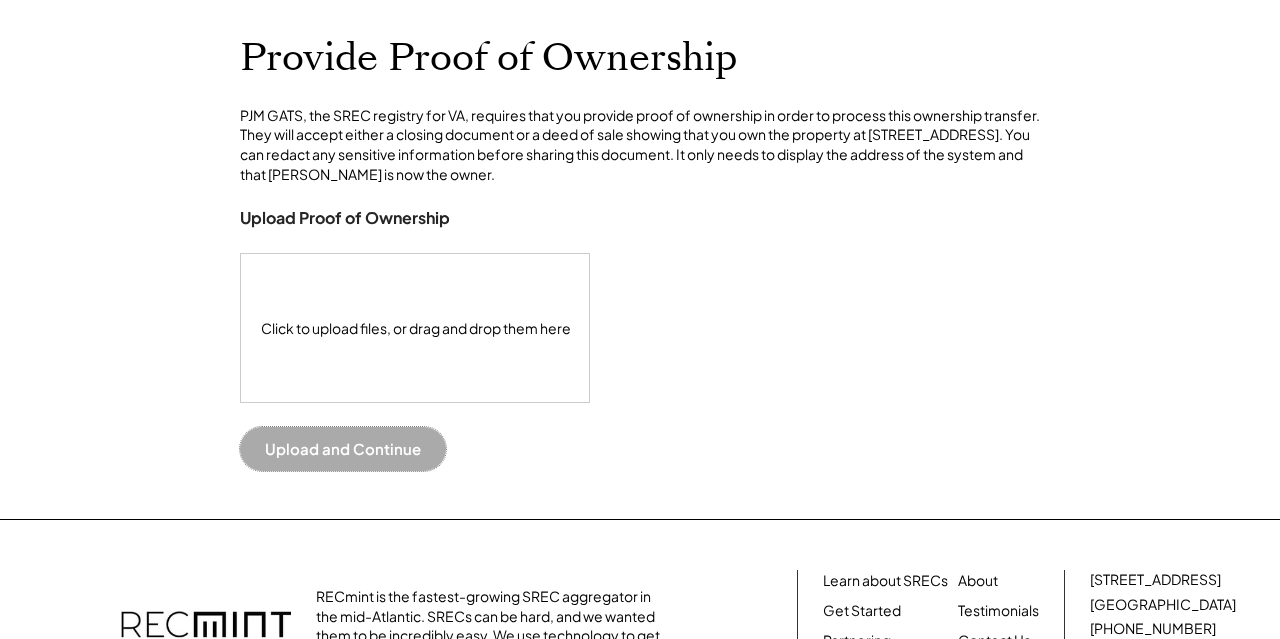 click on "Upload and Continue" at bounding box center [343, 449] 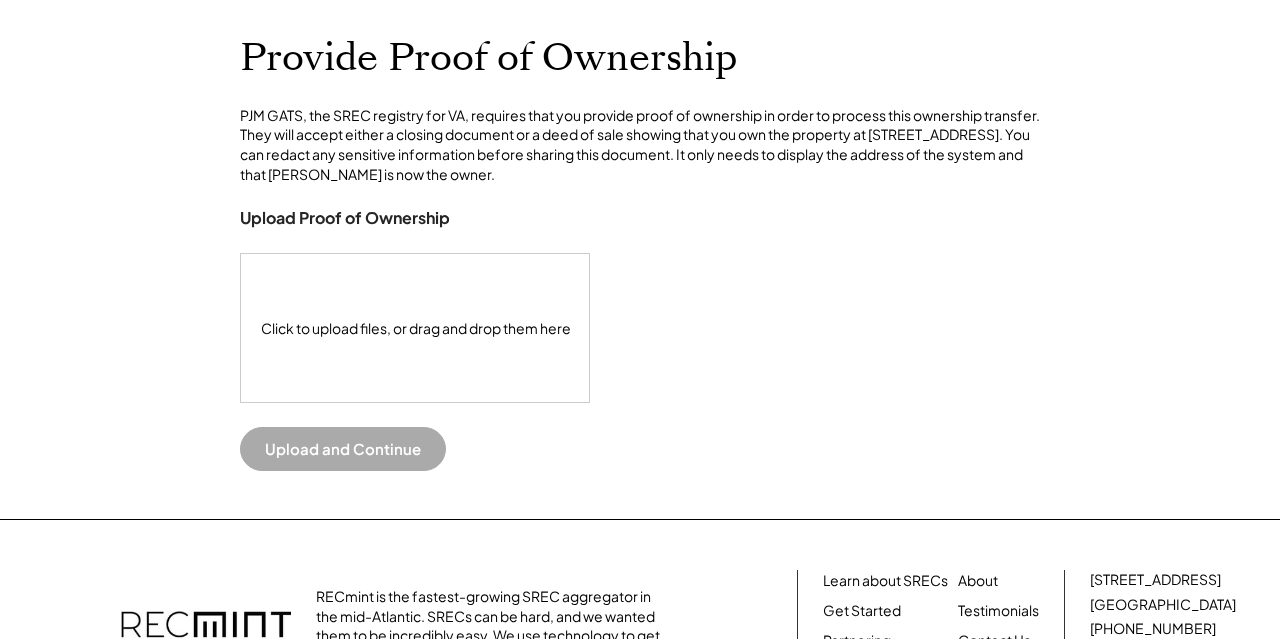 click on "Click to upload files, or drag and drop them here" at bounding box center [416, 328] 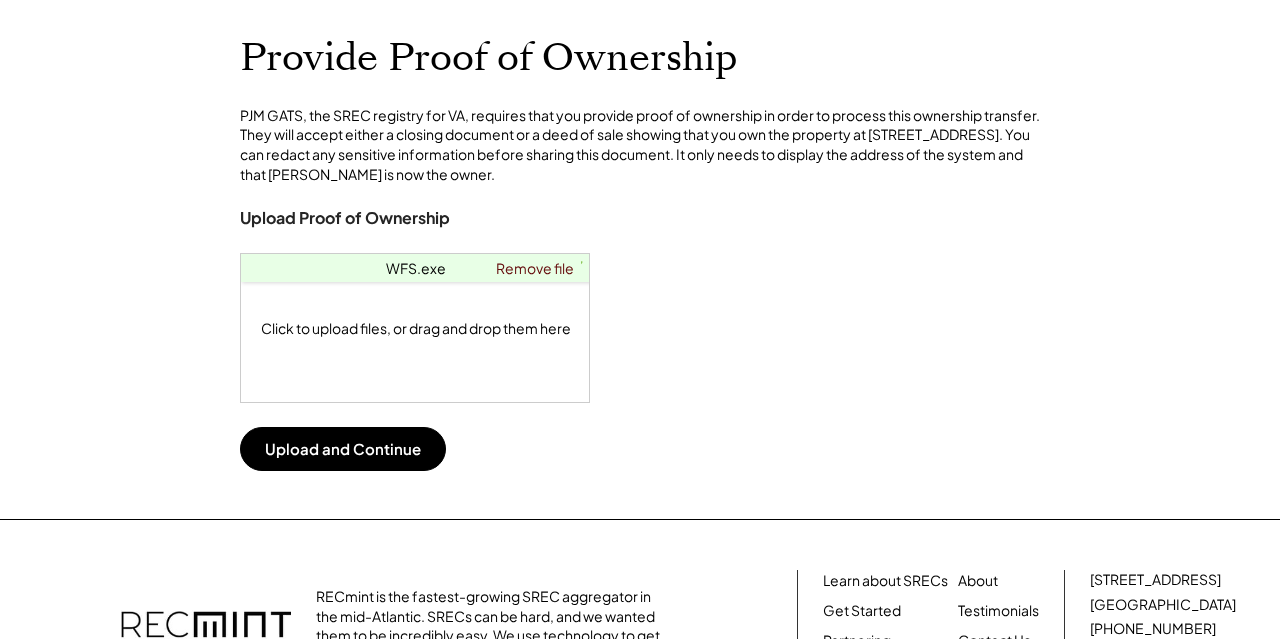 click on "Click to upload files, or drag and drop them here" at bounding box center [416, 328] 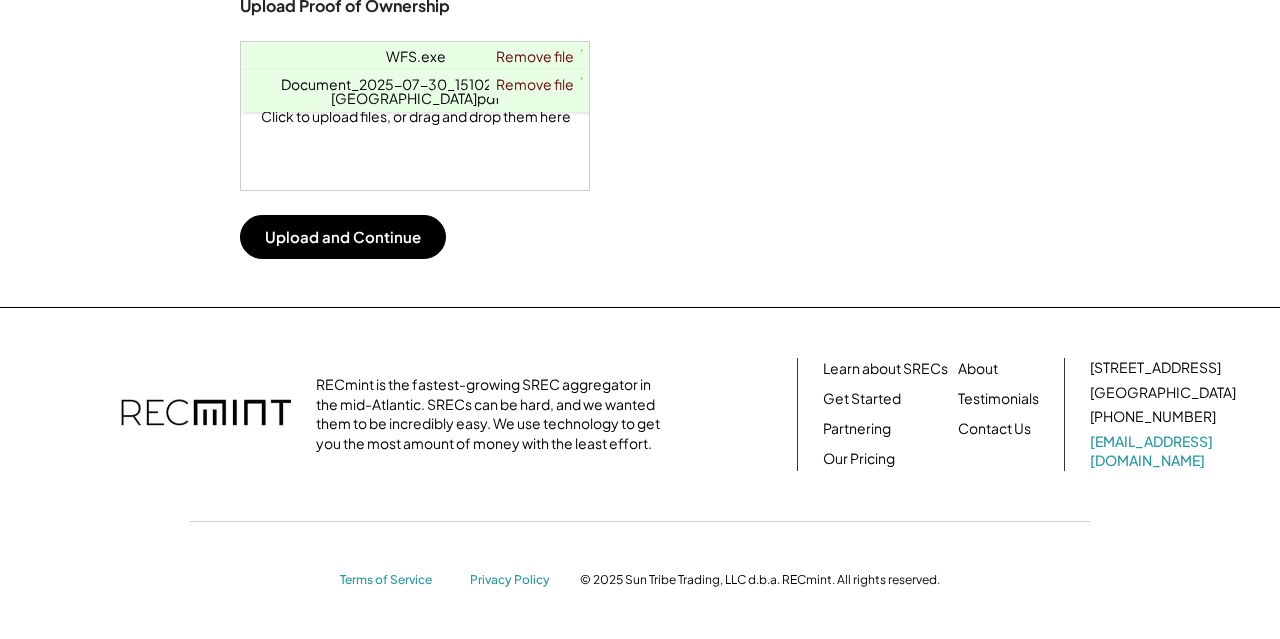 scroll, scrollTop: 351, scrollLeft: 0, axis: vertical 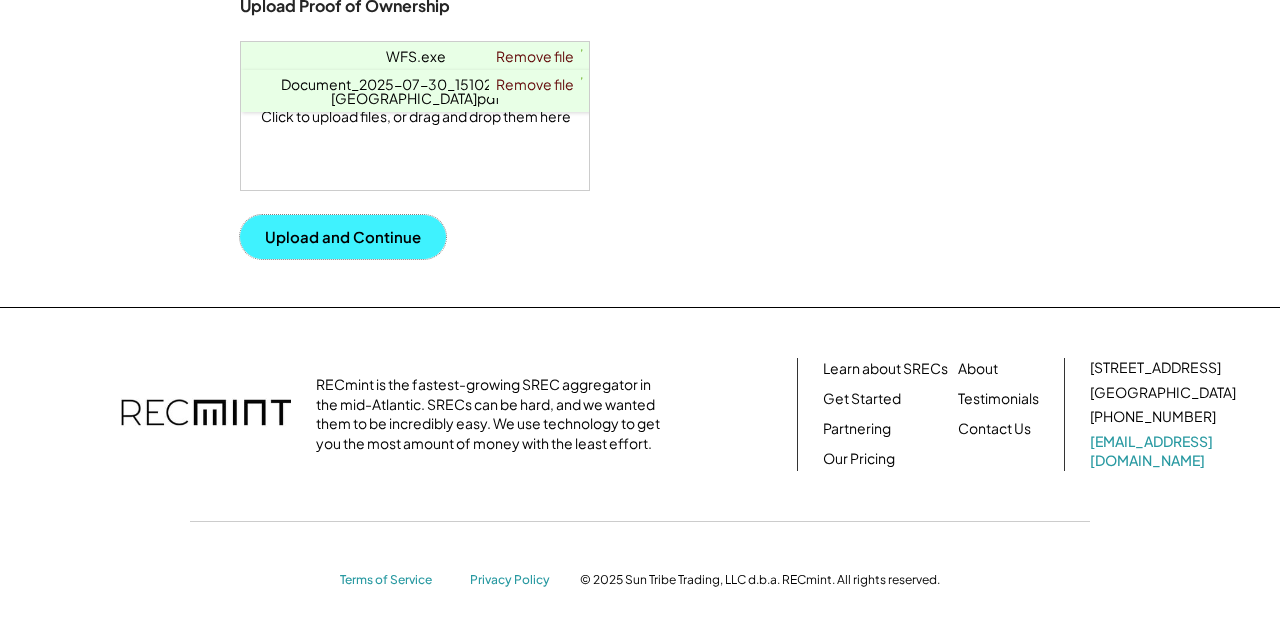 click on "Upload and Continue" at bounding box center [343, 237] 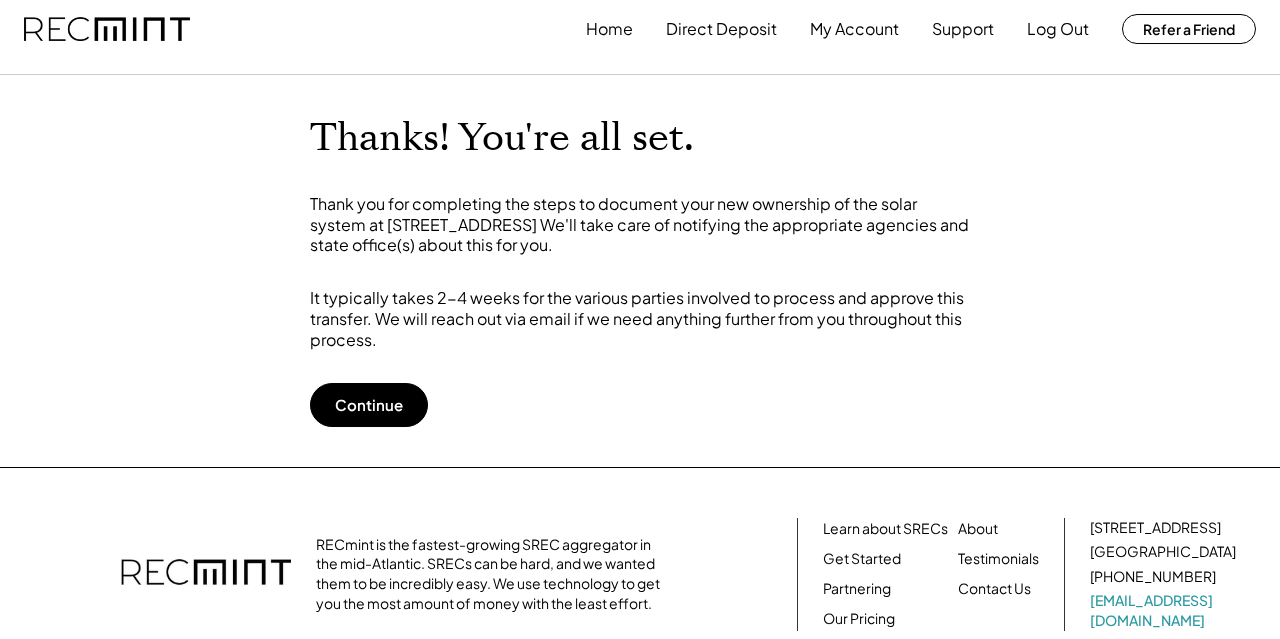 scroll, scrollTop: 0, scrollLeft: 0, axis: both 